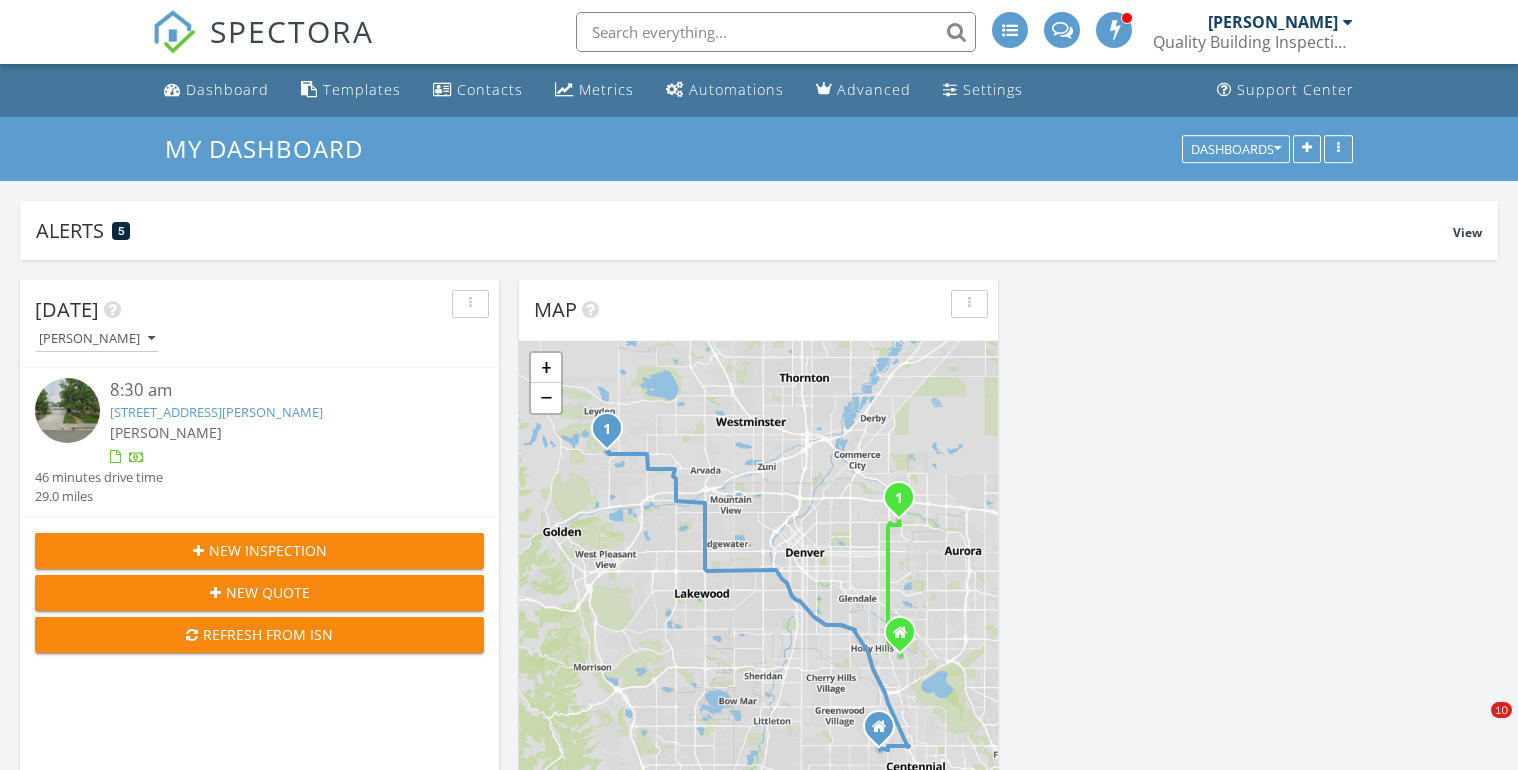 scroll, scrollTop: 0, scrollLeft: 0, axis: both 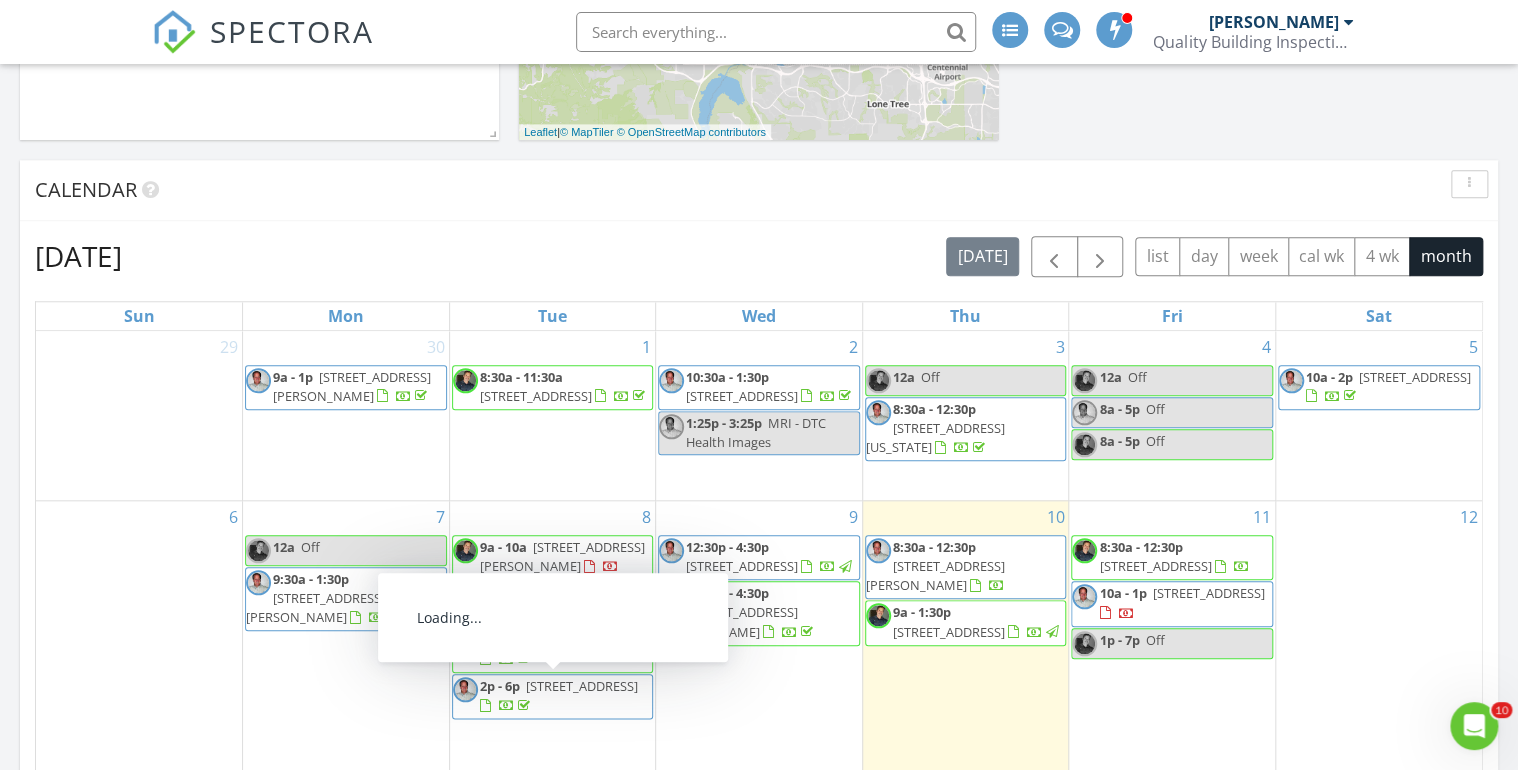 click on "1280 Galactic Pl, Castle Rock 80108" at bounding box center (582, 686) 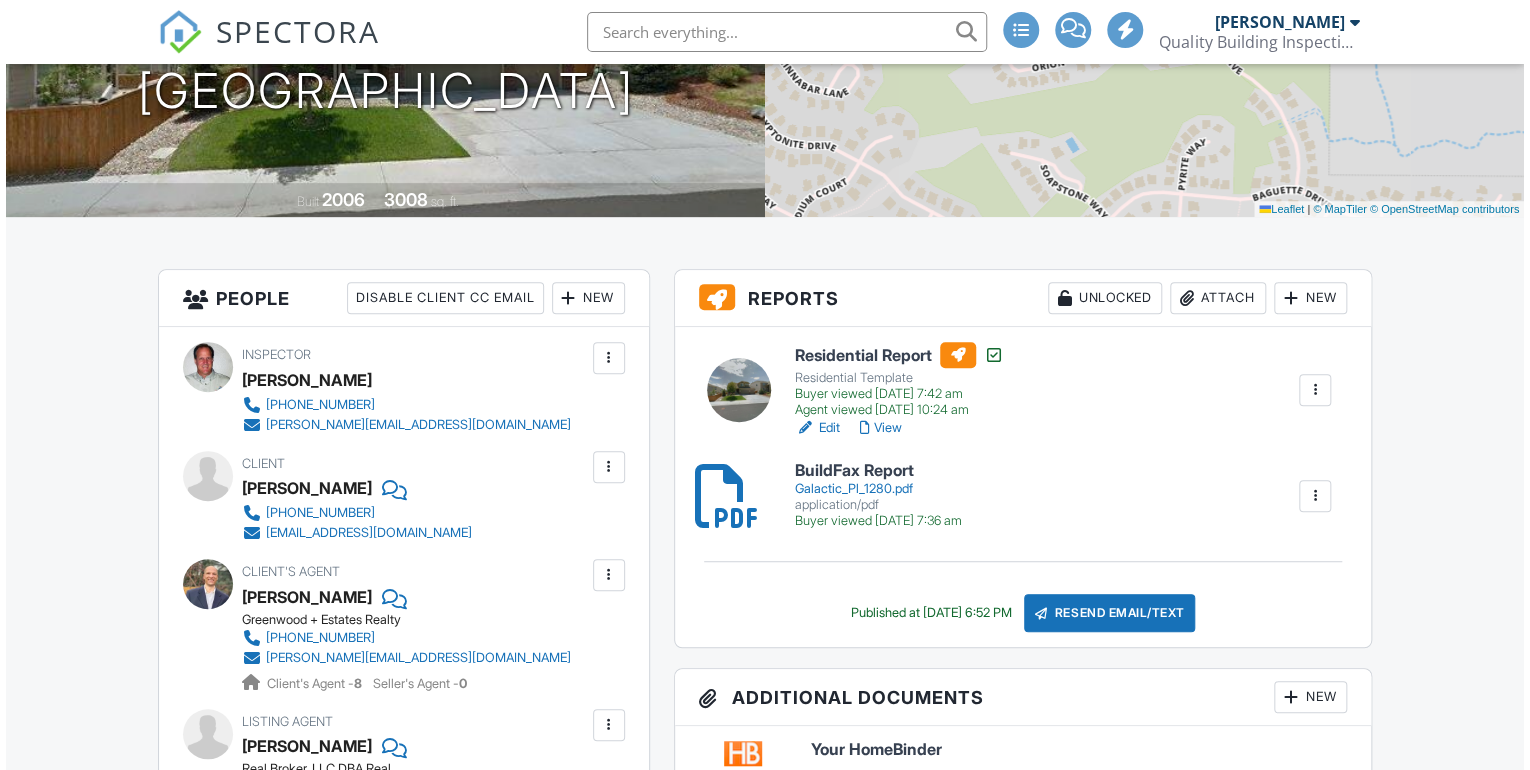 scroll, scrollTop: 320, scrollLeft: 0, axis: vertical 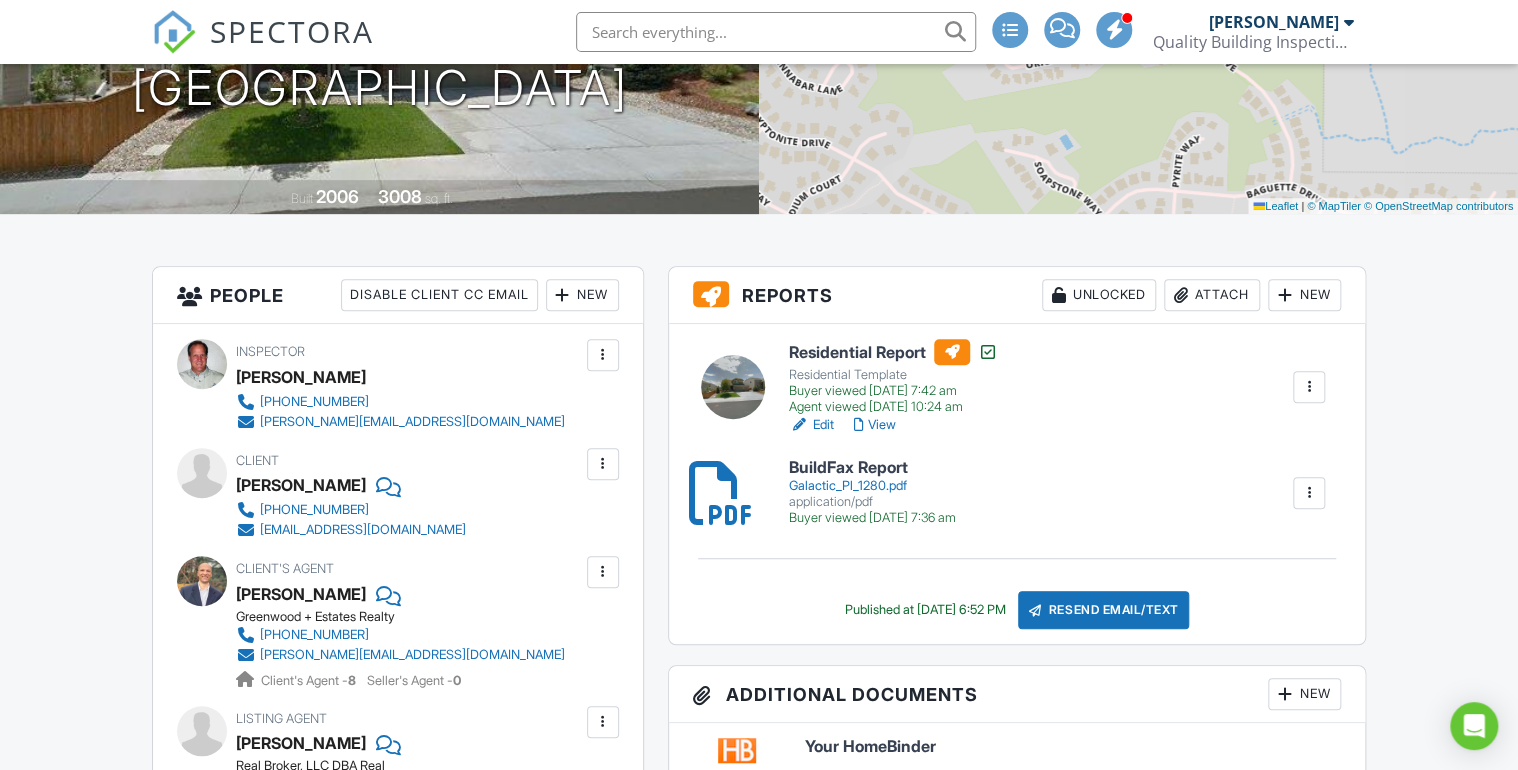 click on "Attach" at bounding box center [1212, 295] 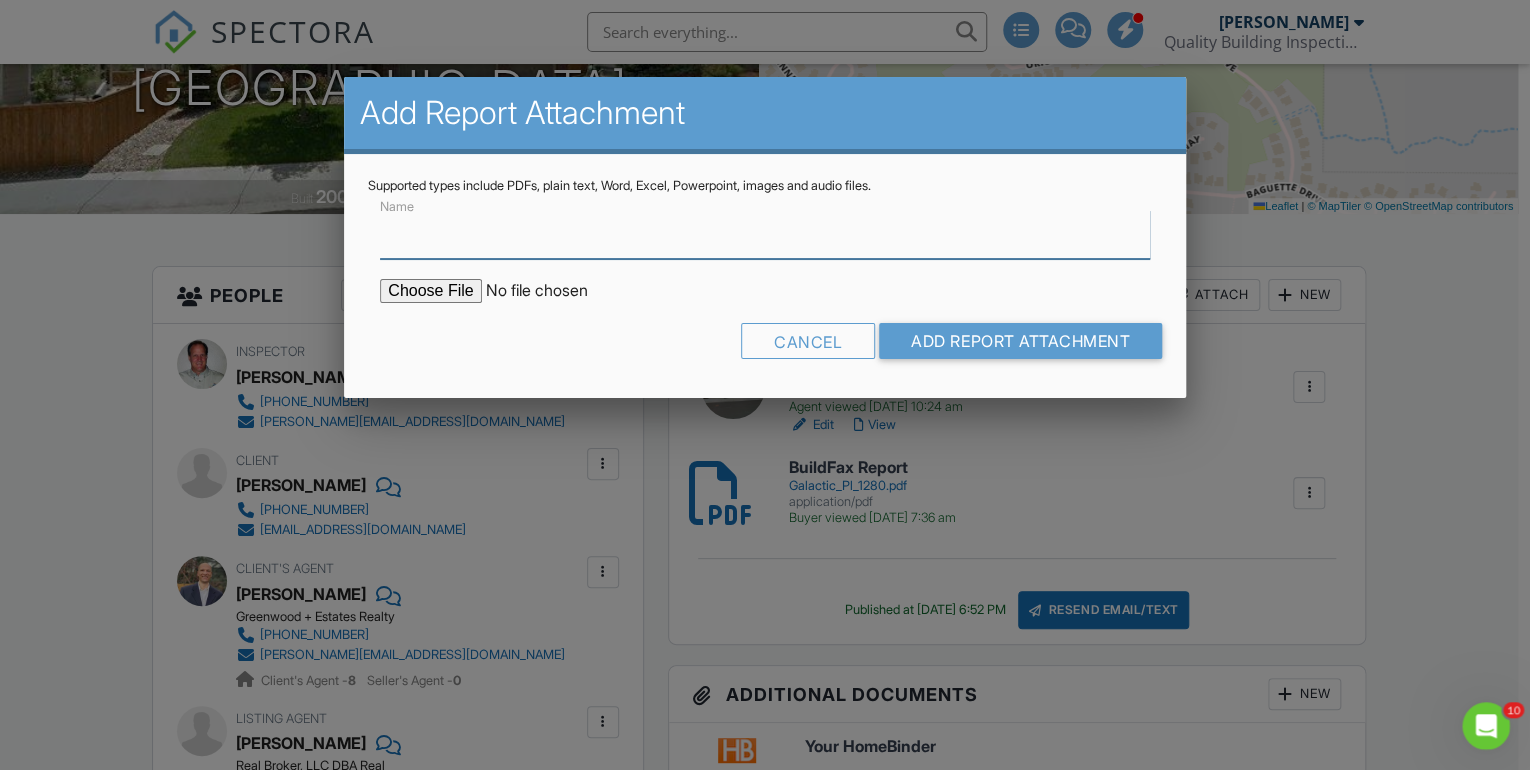 scroll, scrollTop: 0, scrollLeft: 0, axis: both 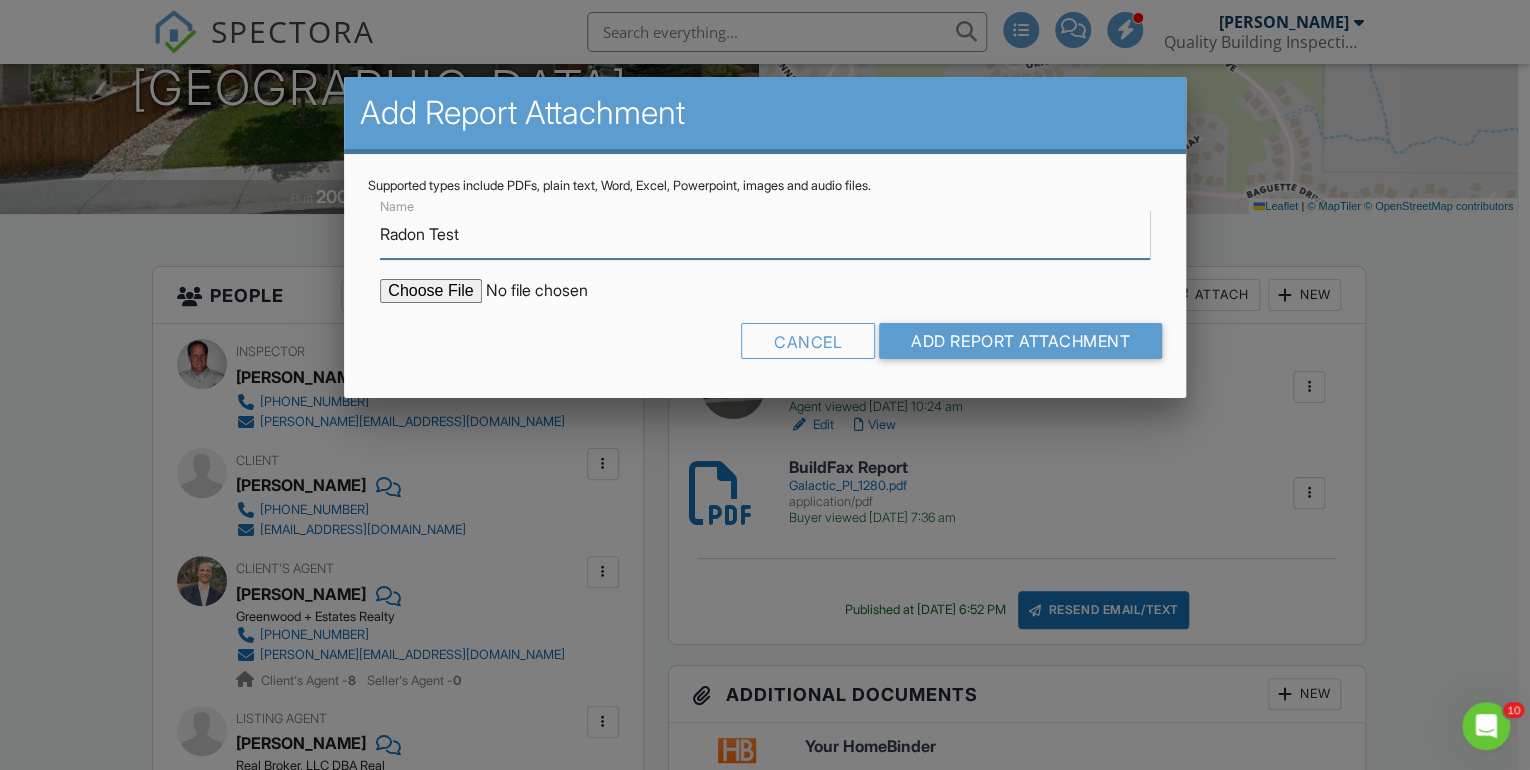 type on "Radon Test" 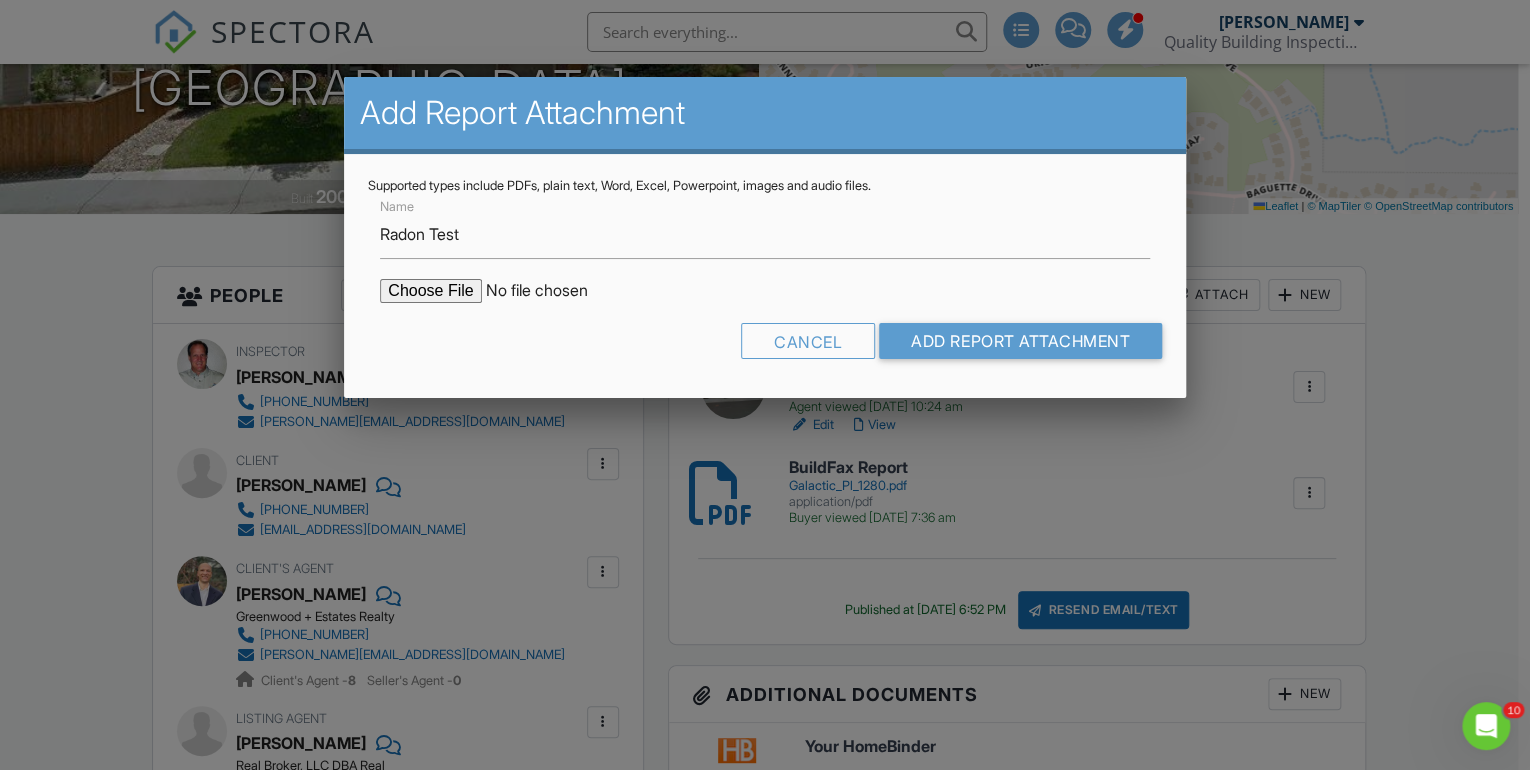 click at bounding box center (550, 291) 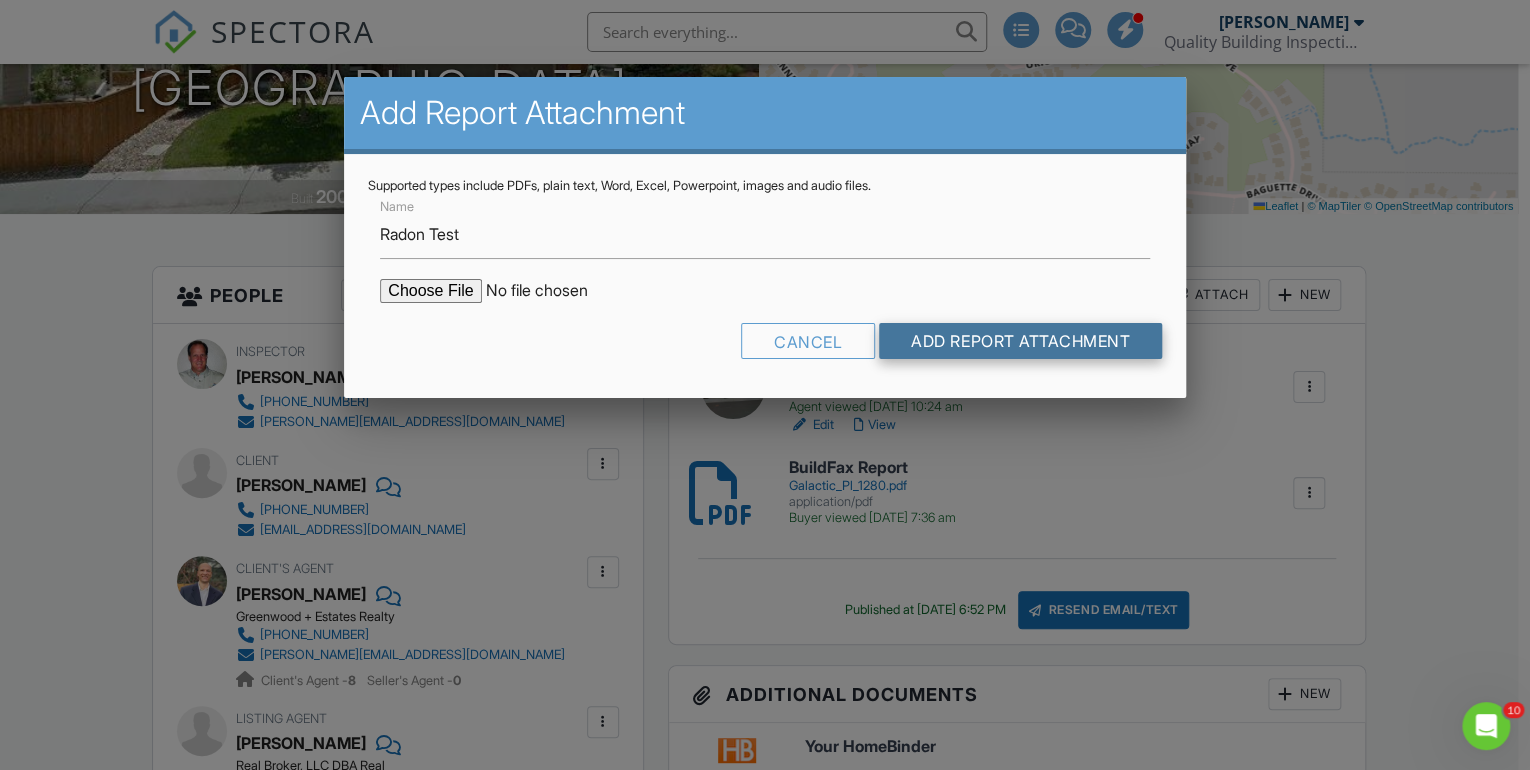 click on "Add Report Attachment" at bounding box center [1020, 341] 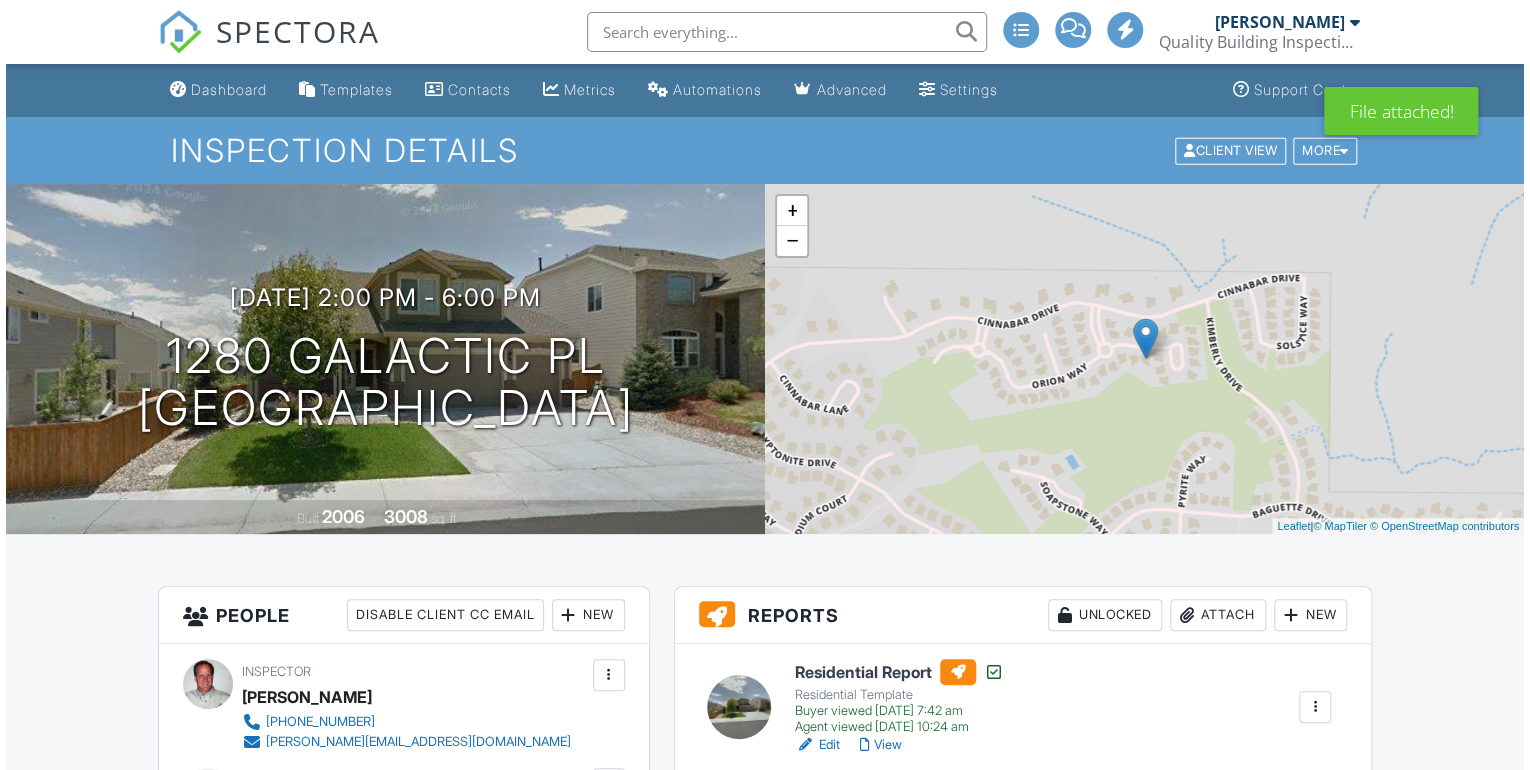 scroll, scrollTop: 320, scrollLeft: 0, axis: vertical 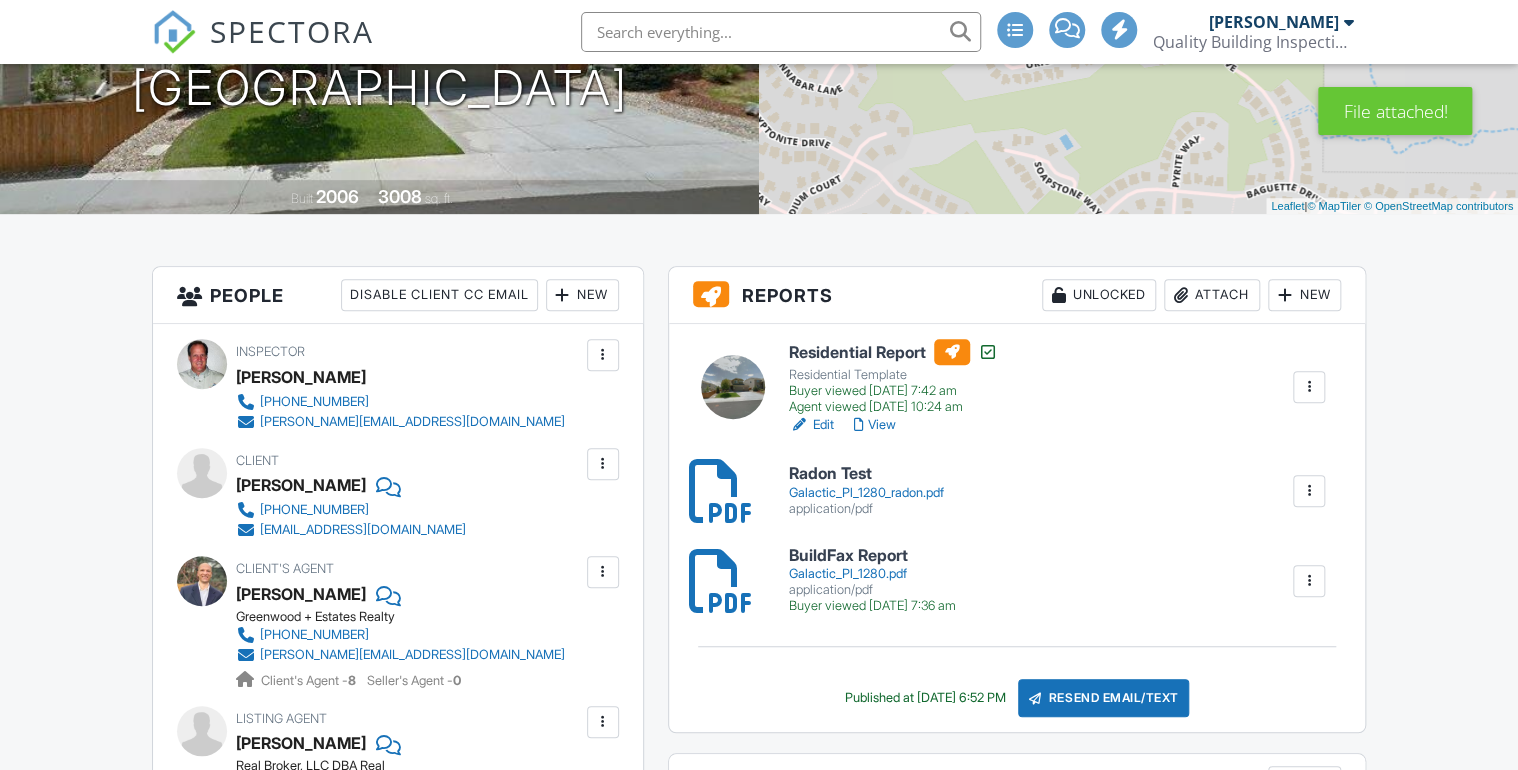 click on "Resend Email/Text" at bounding box center [1104, 698] 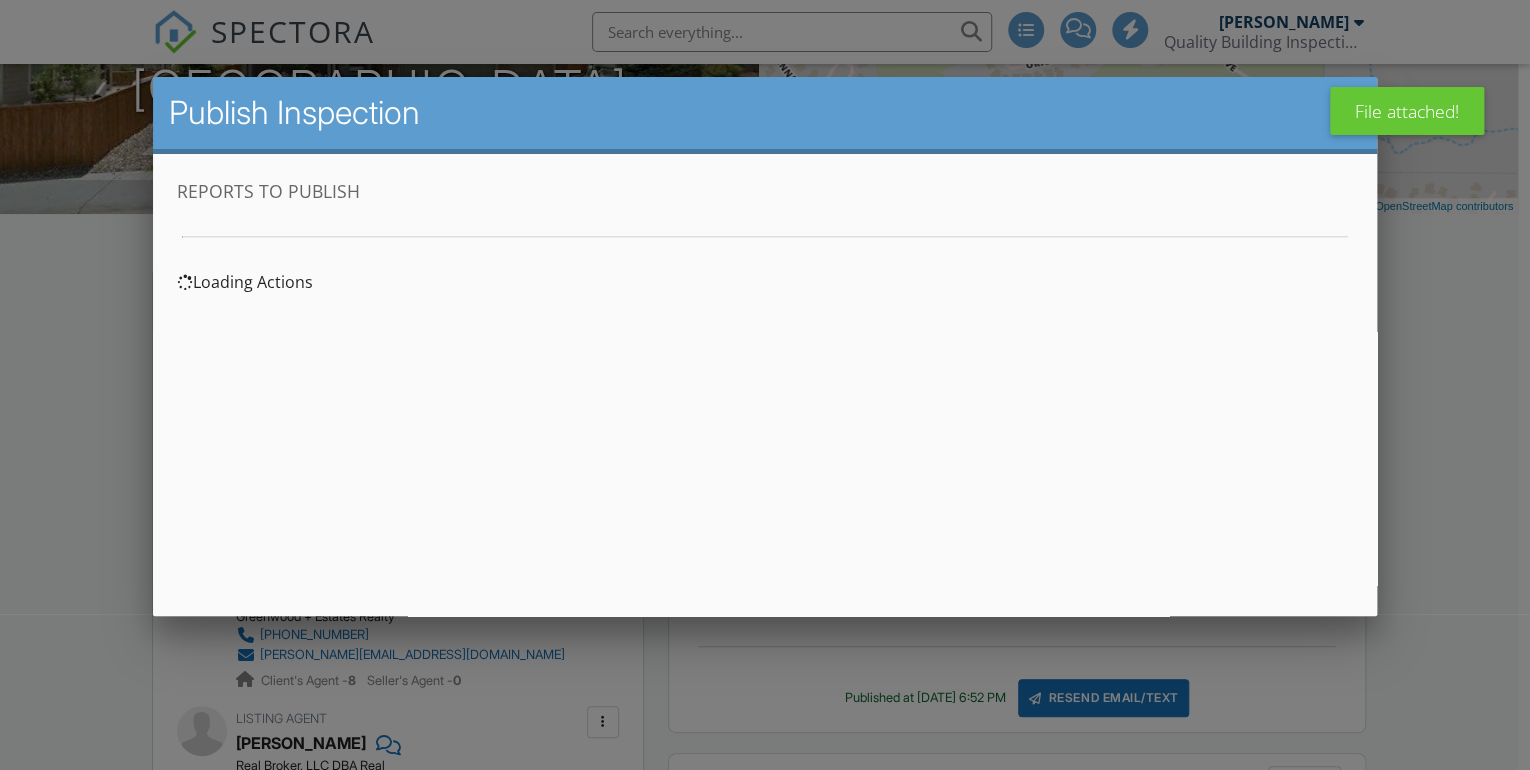 scroll, scrollTop: 0, scrollLeft: 0, axis: both 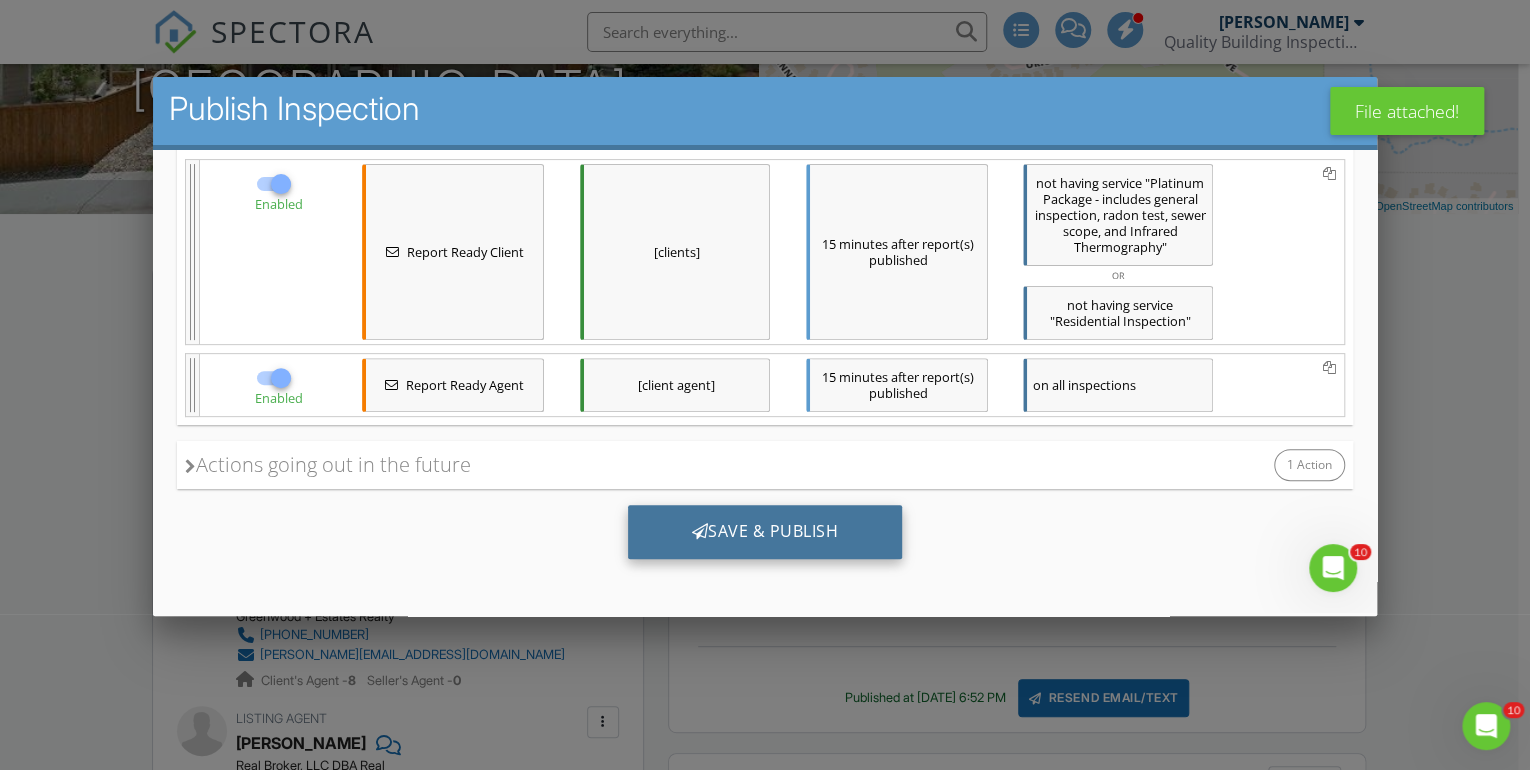 click on "Save & Publish" at bounding box center (765, 532) 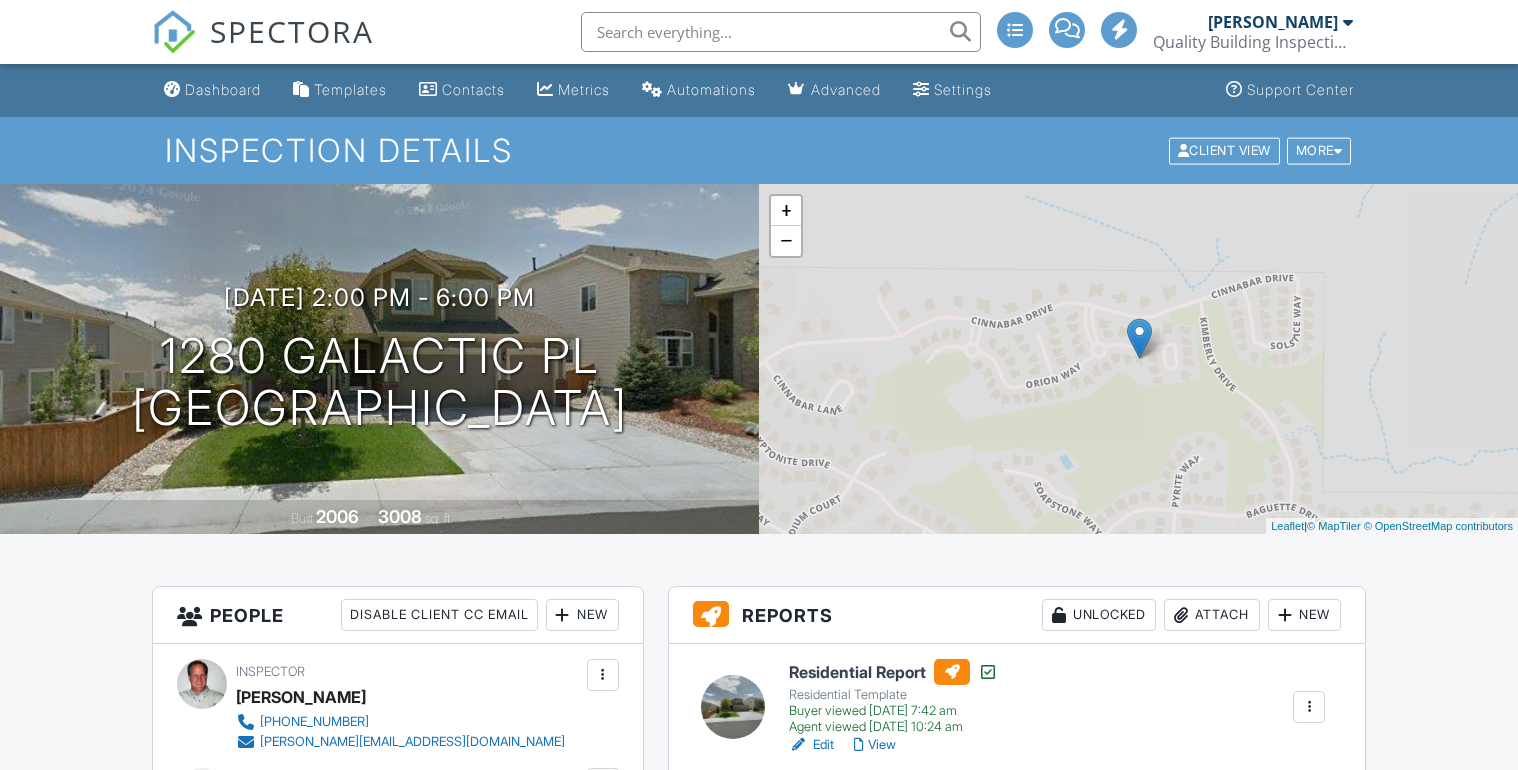 scroll, scrollTop: 0, scrollLeft: 0, axis: both 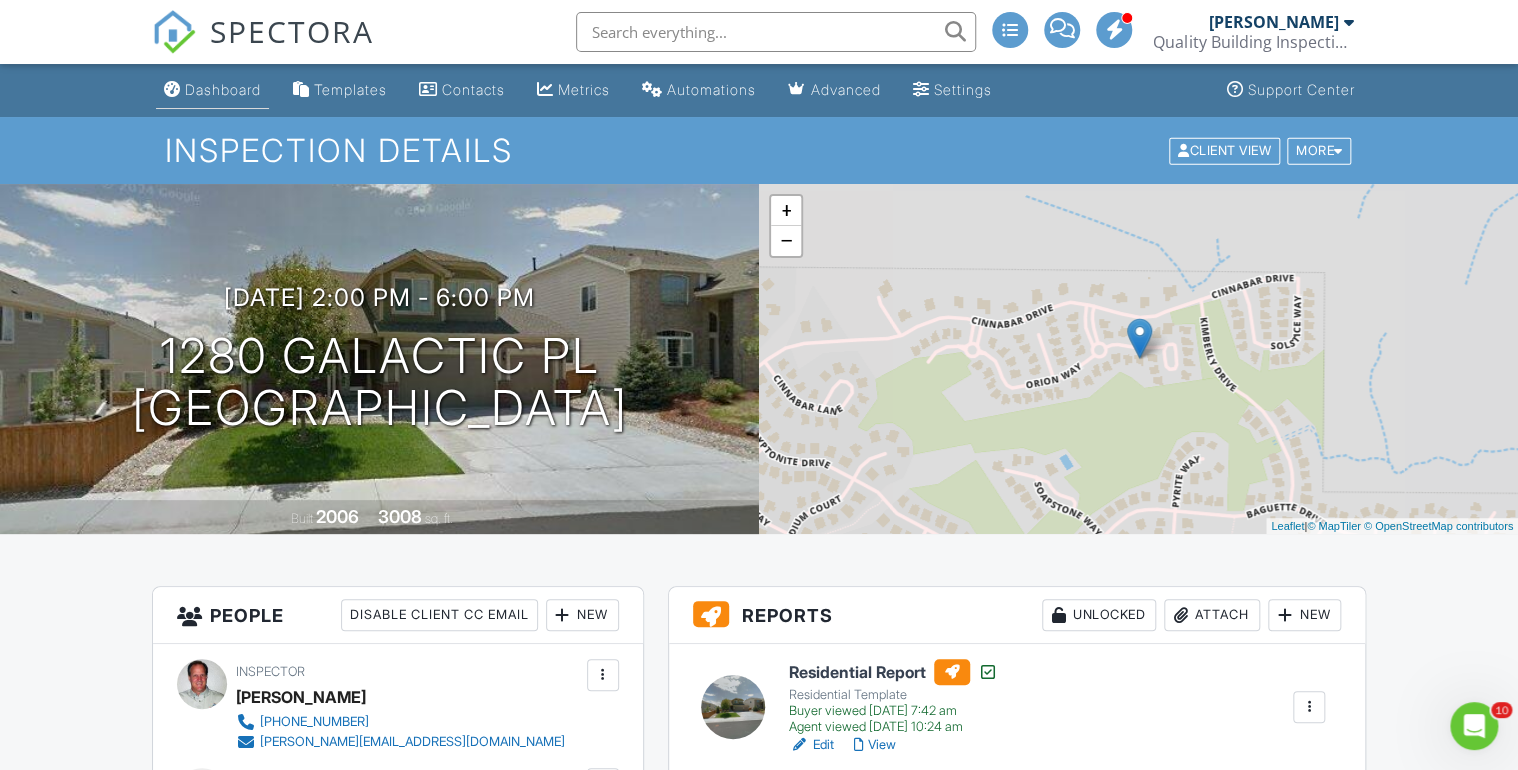 click on "Dashboard" at bounding box center (223, 89) 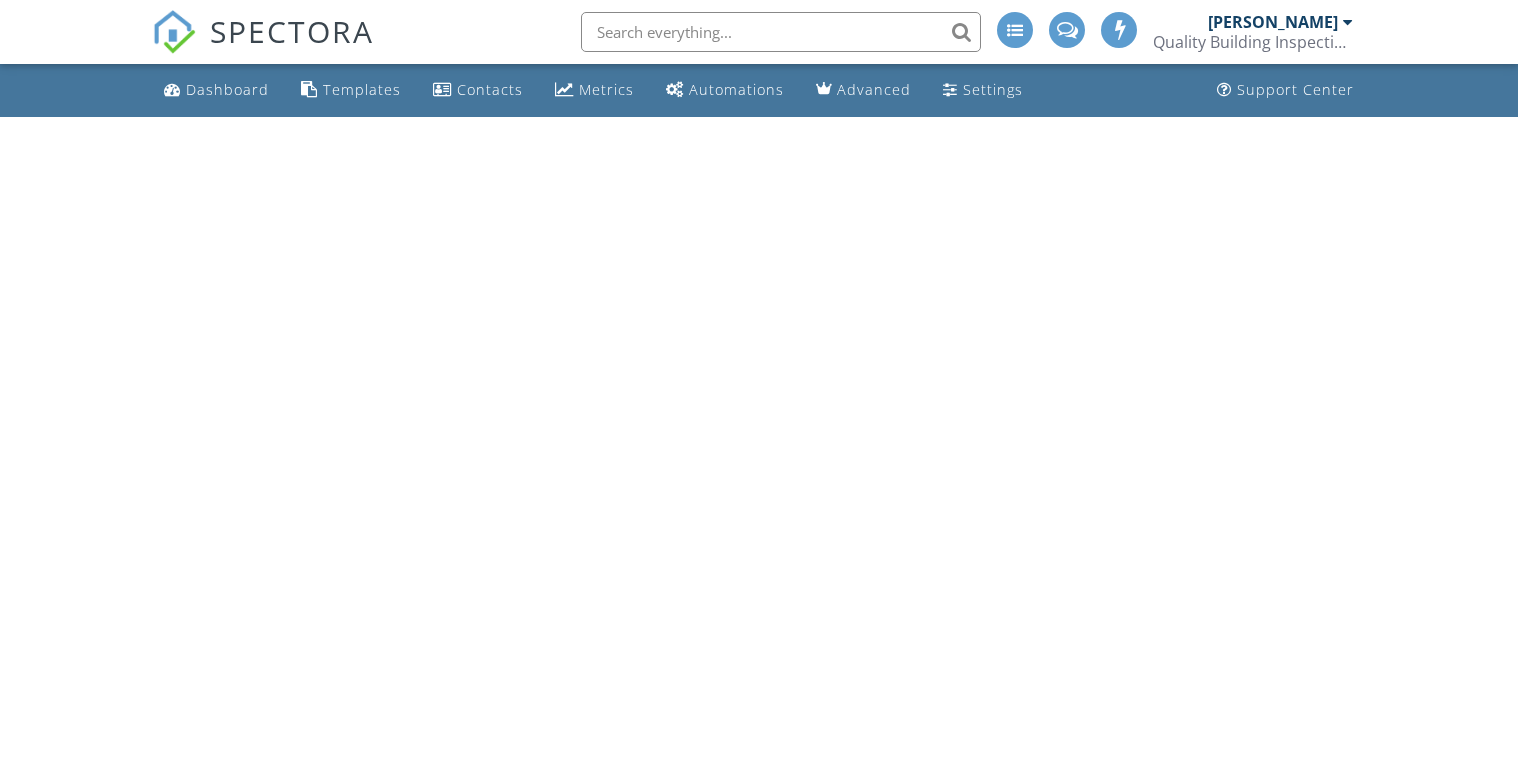 scroll, scrollTop: 0, scrollLeft: 0, axis: both 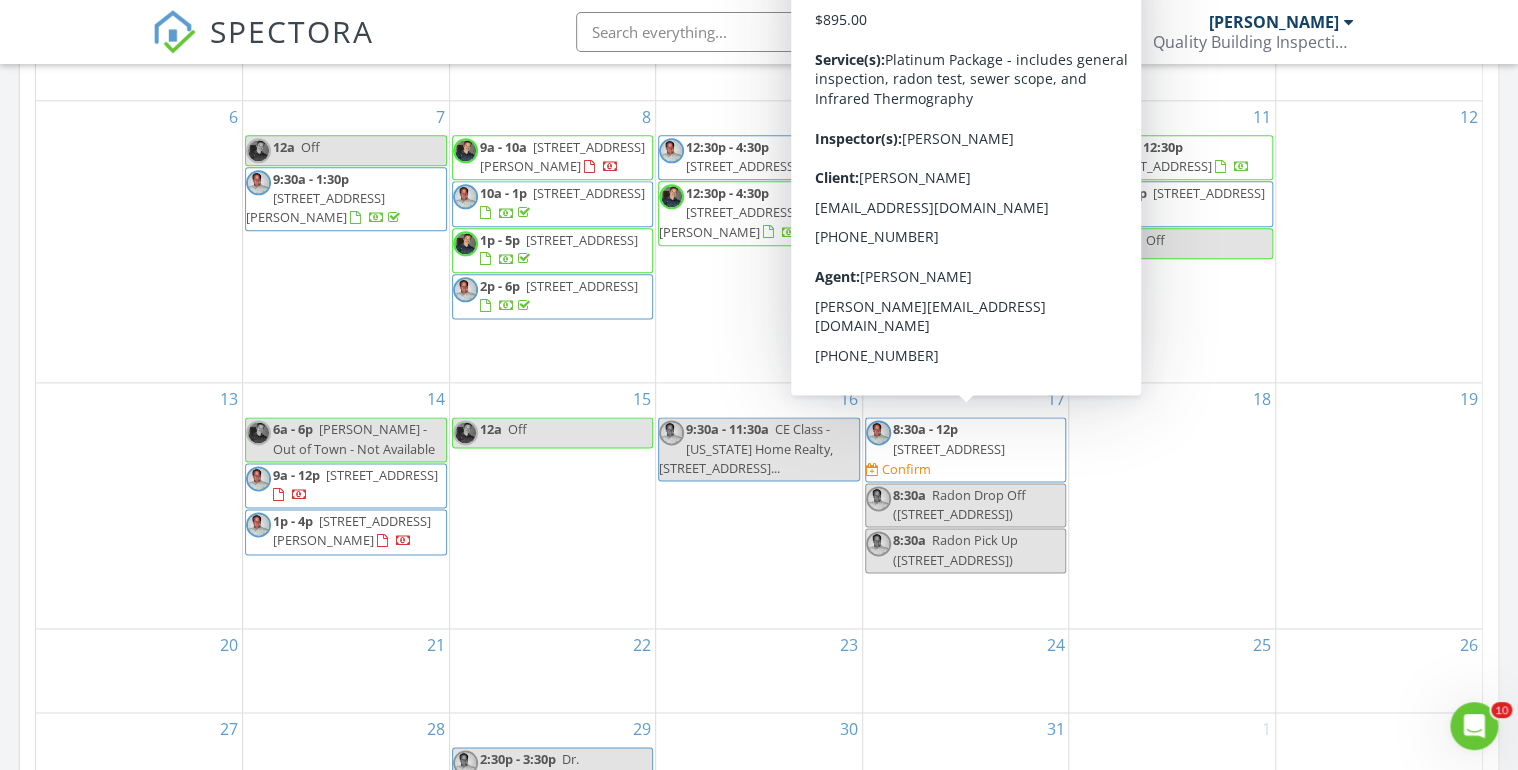 click on "11389 E Maplewood Ave, Englewood 80111" at bounding box center [949, 449] 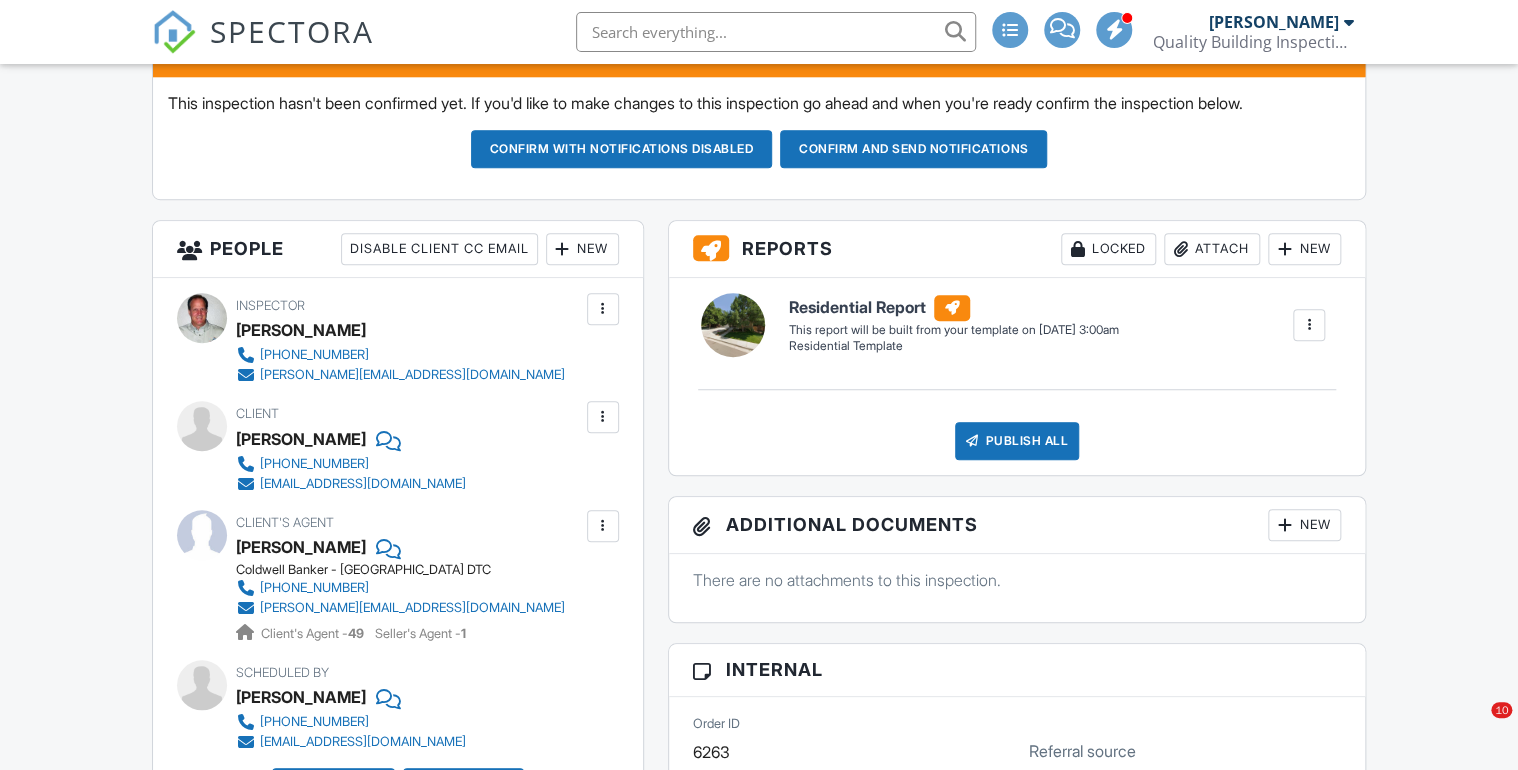 scroll, scrollTop: 800, scrollLeft: 0, axis: vertical 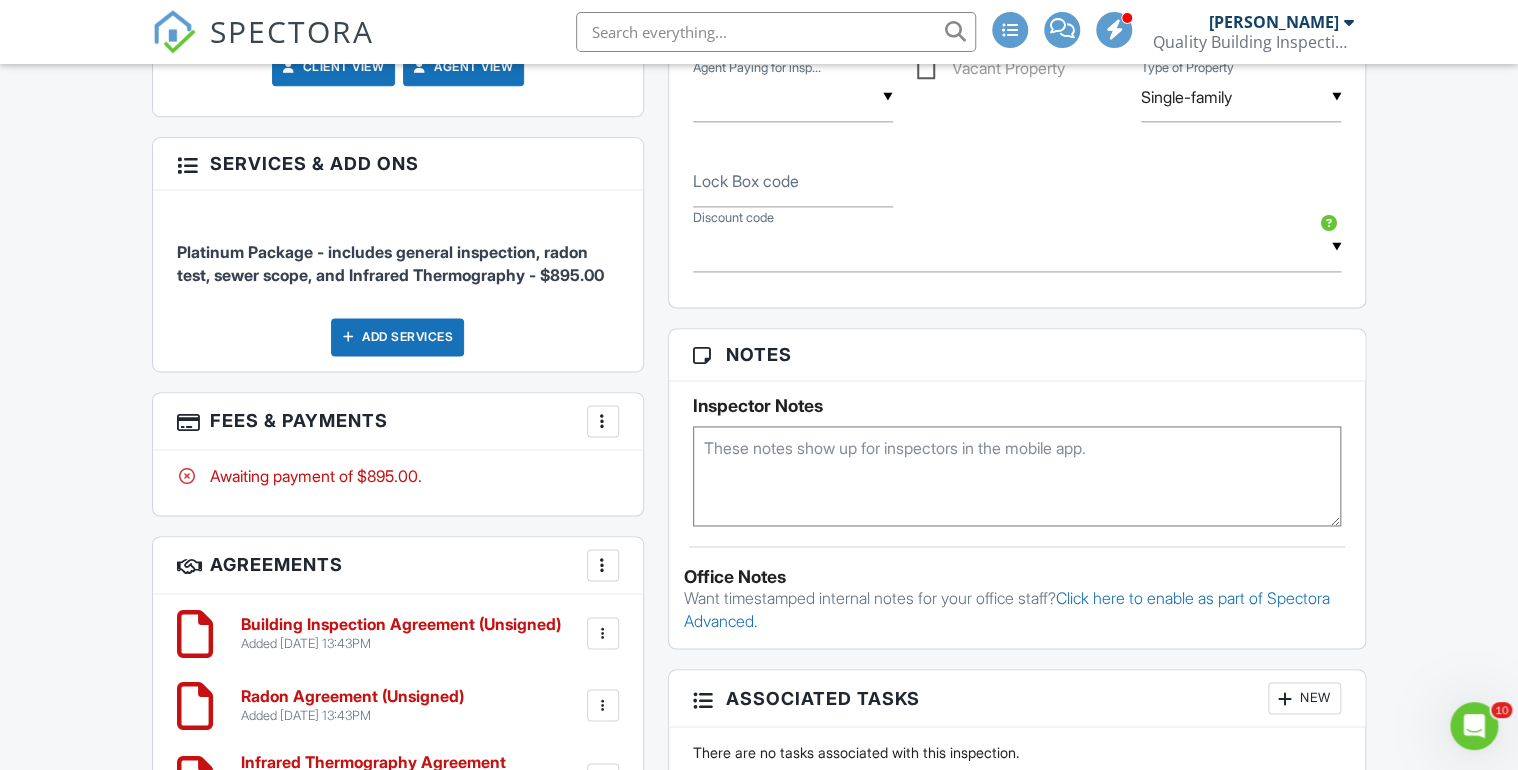 click at bounding box center [603, 421] 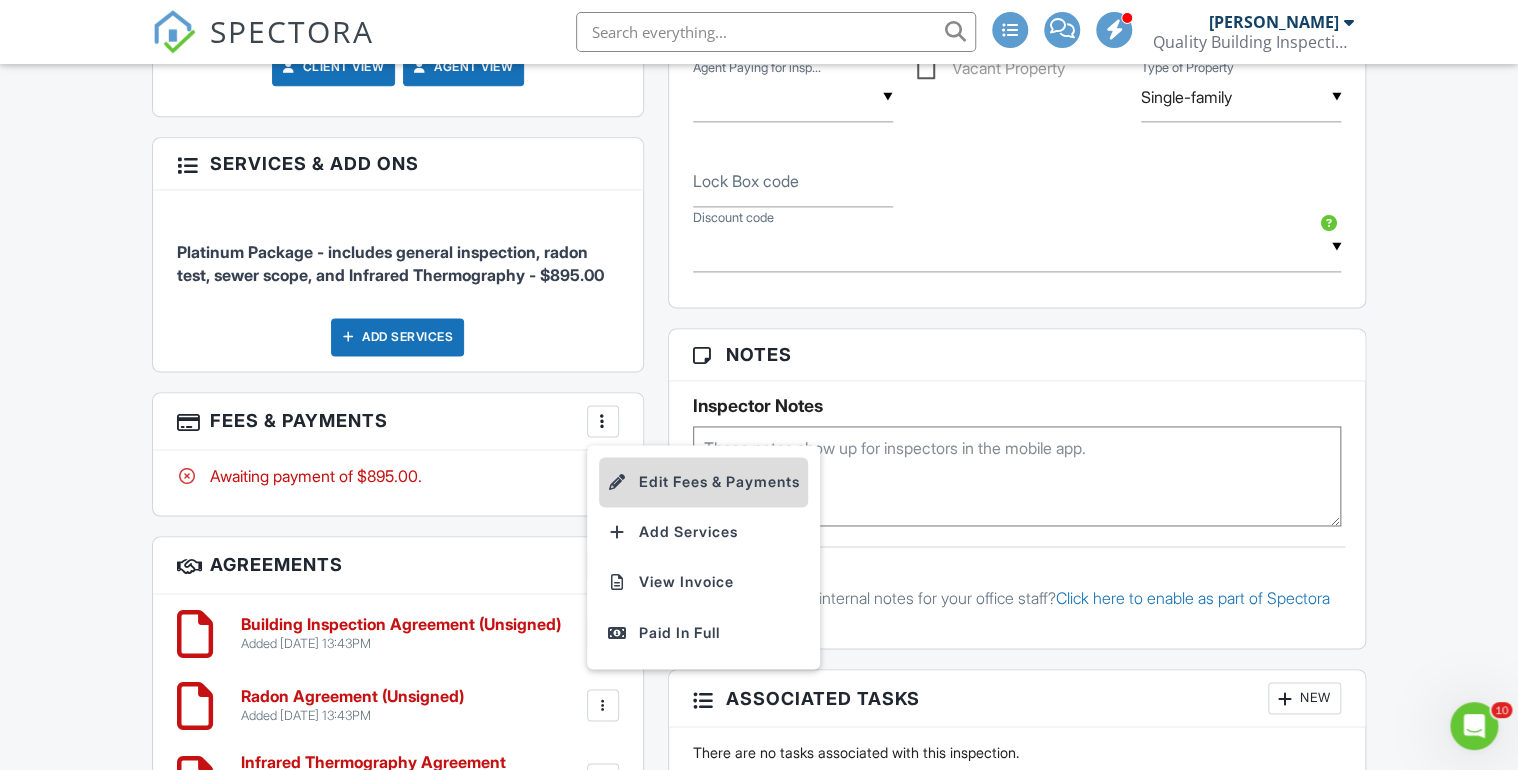 click on "Edit Fees & Payments" at bounding box center (703, 482) 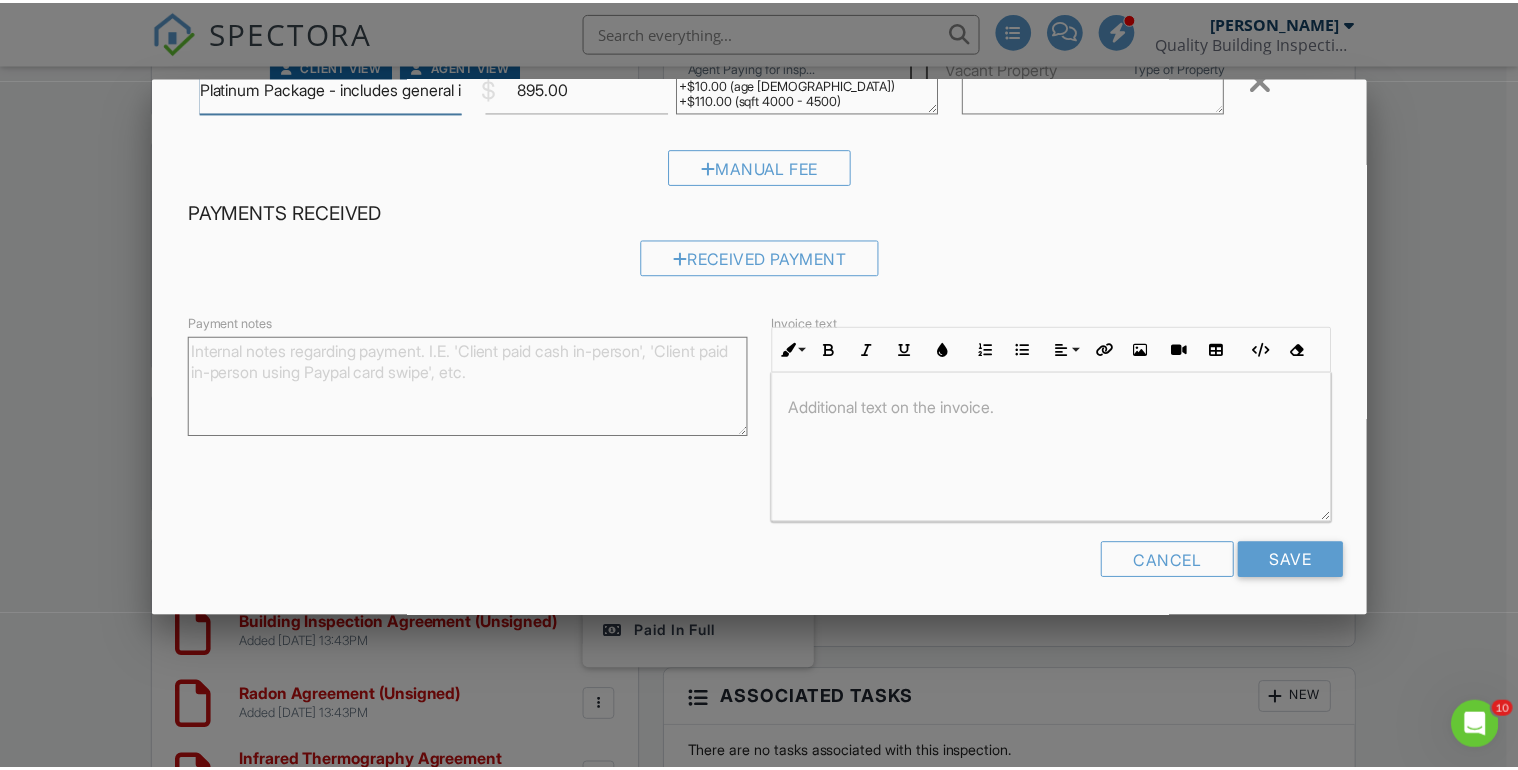 scroll, scrollTop: 0, scrollLeft: 0, axis: both 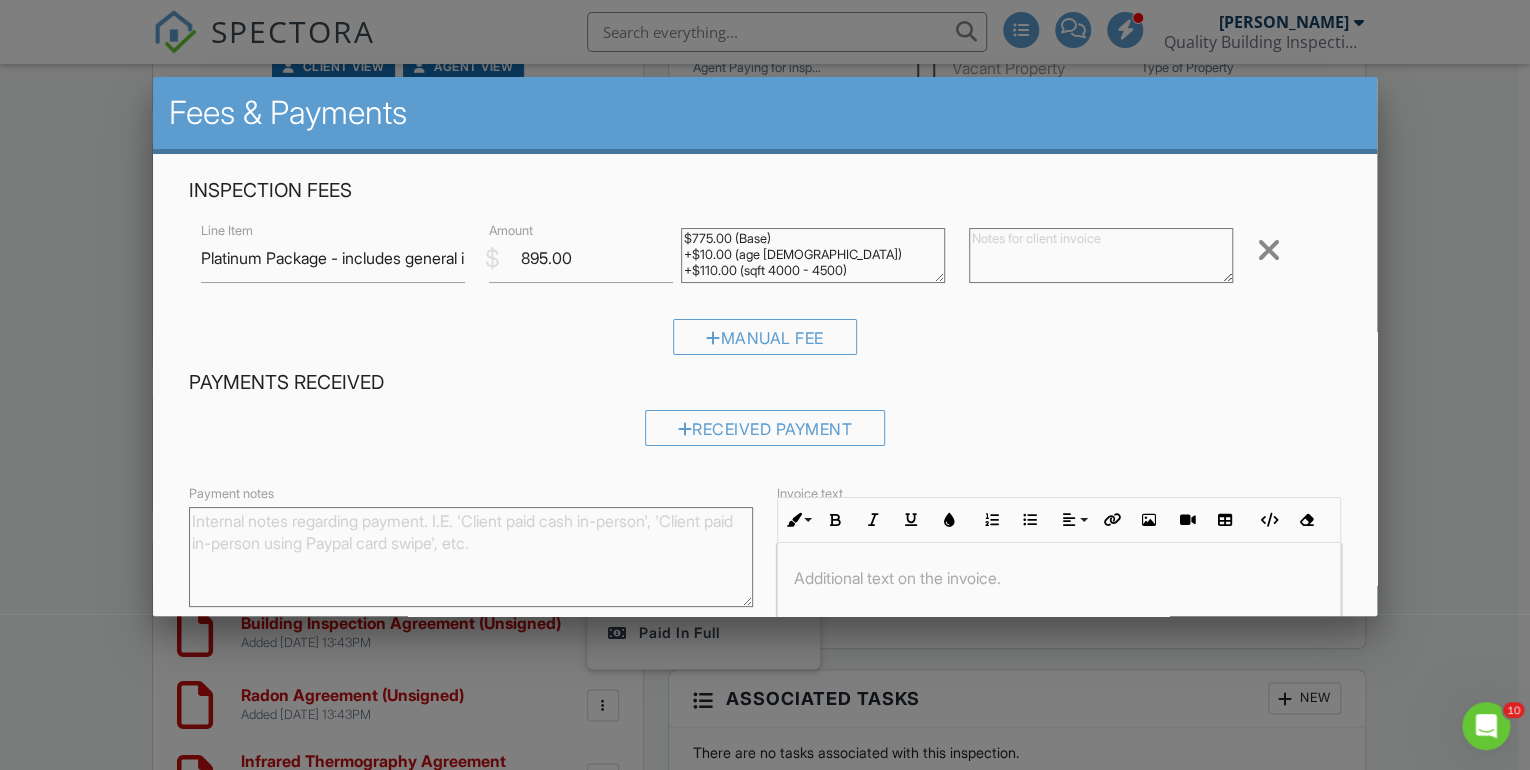 click on "Manual Fee" at bounding box center [765, 344] 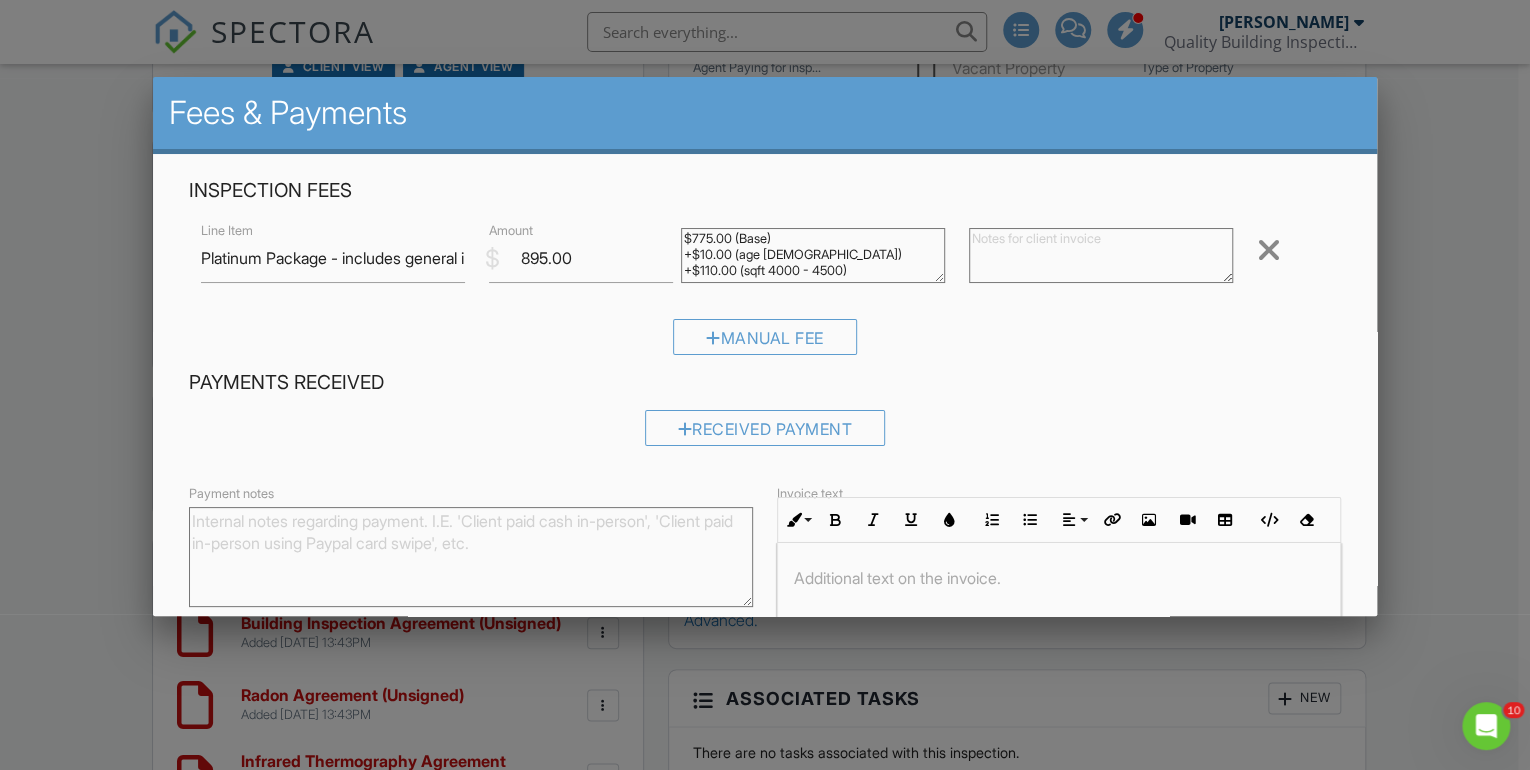 click at bounding box center [765, 381] 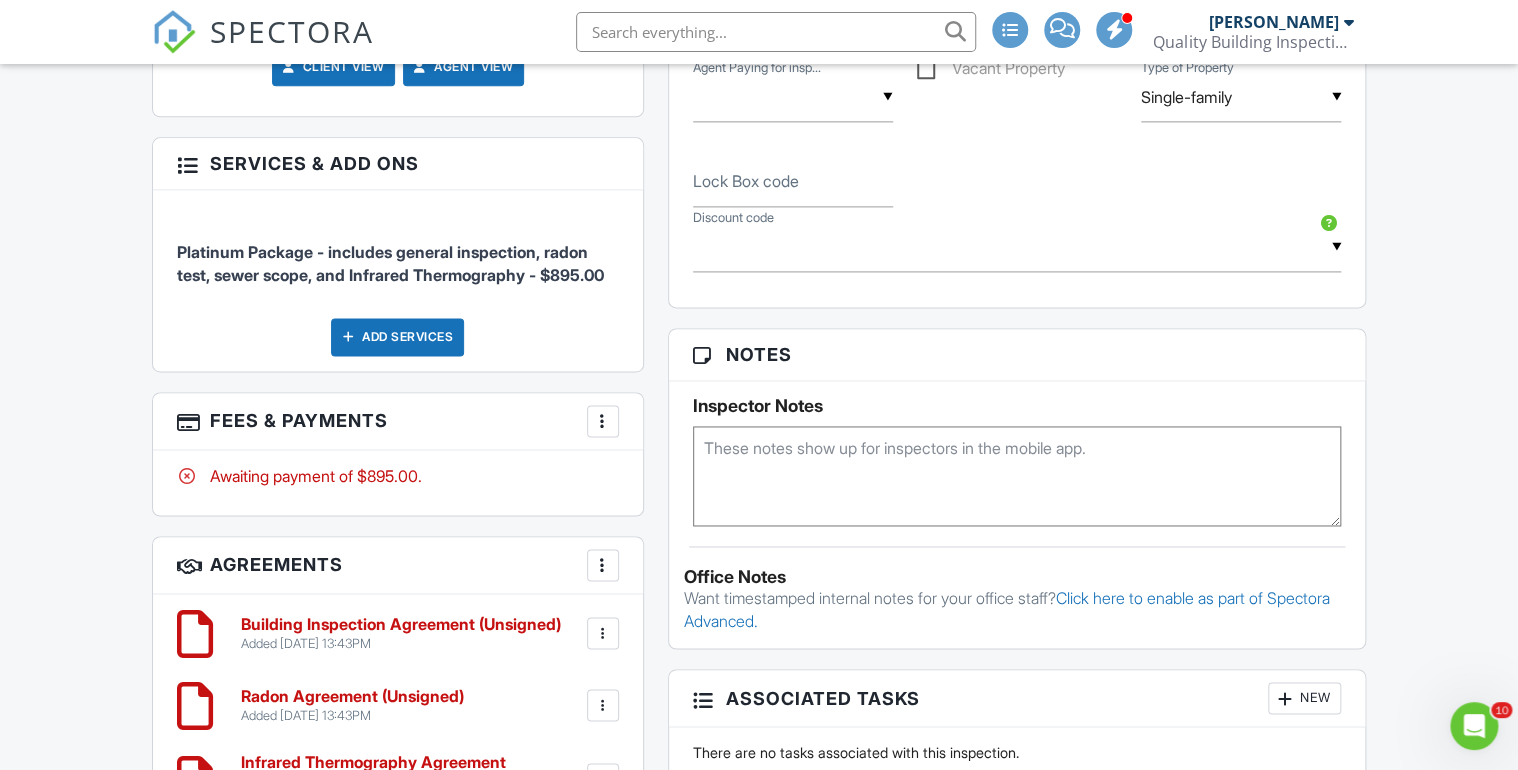 click on "SPECTORA" at bounding box center [292, 31] 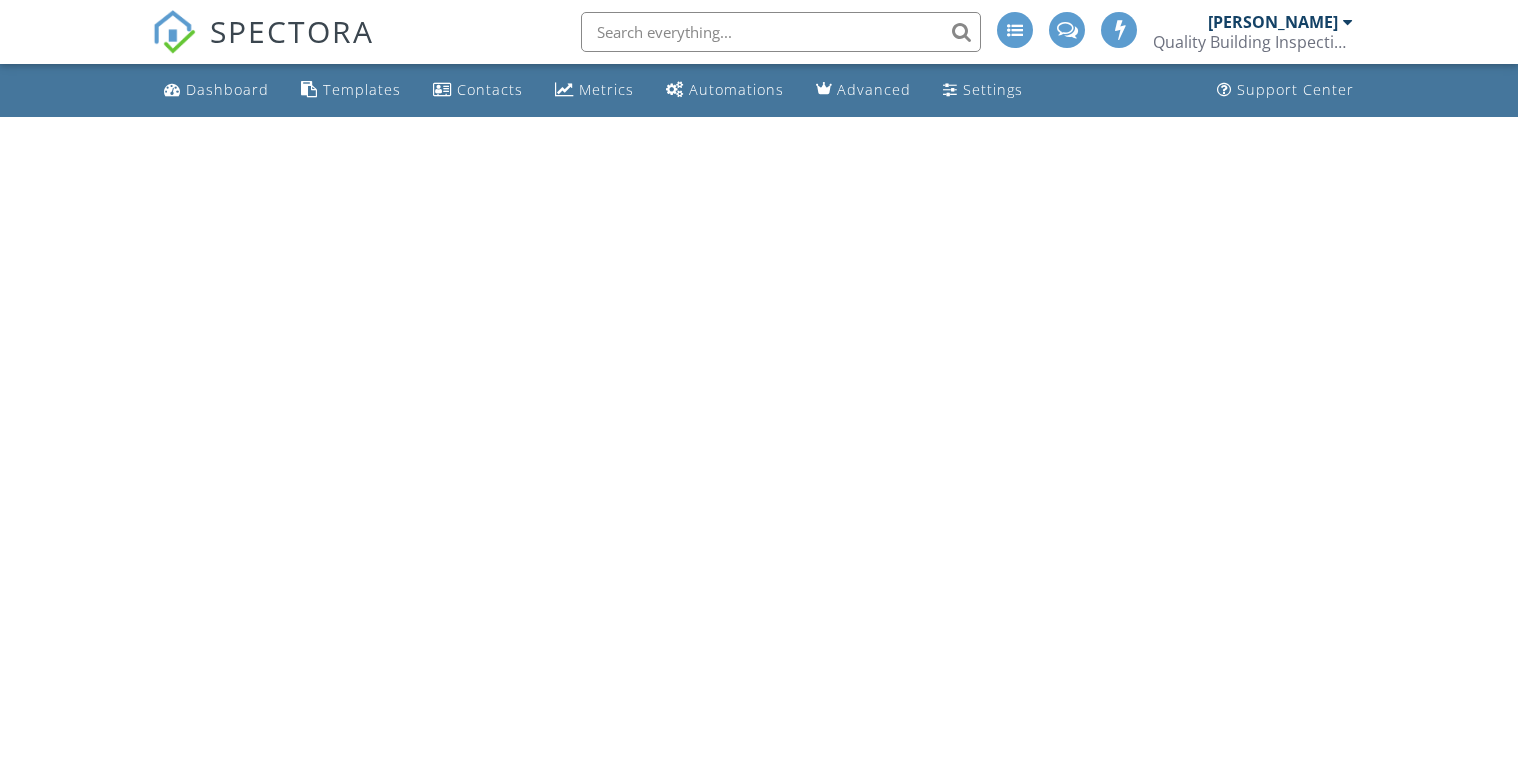 scroll, scrollTop: 0, scrollLeft: 0, axis: both 